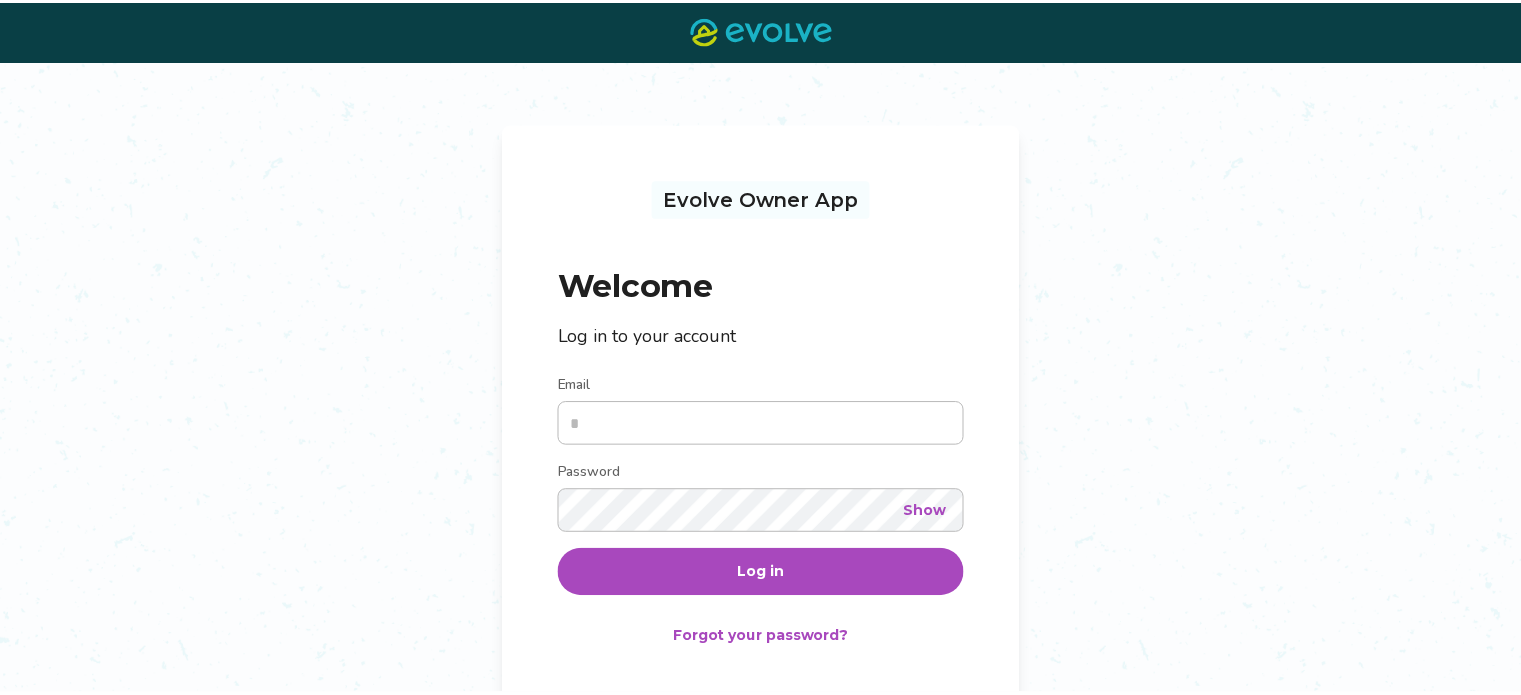 scroll, scrollTop: 0, scrollLeft: 0, axis: both 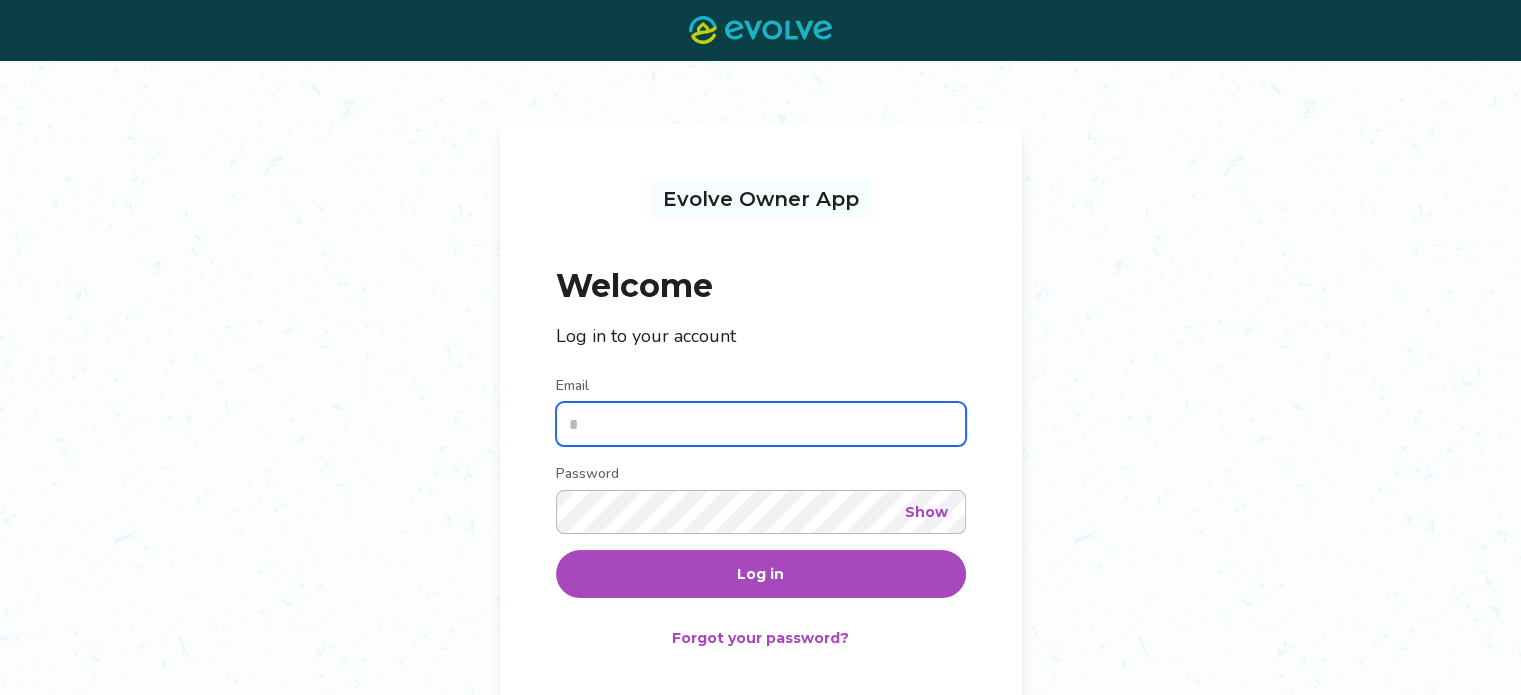 type on "**********" 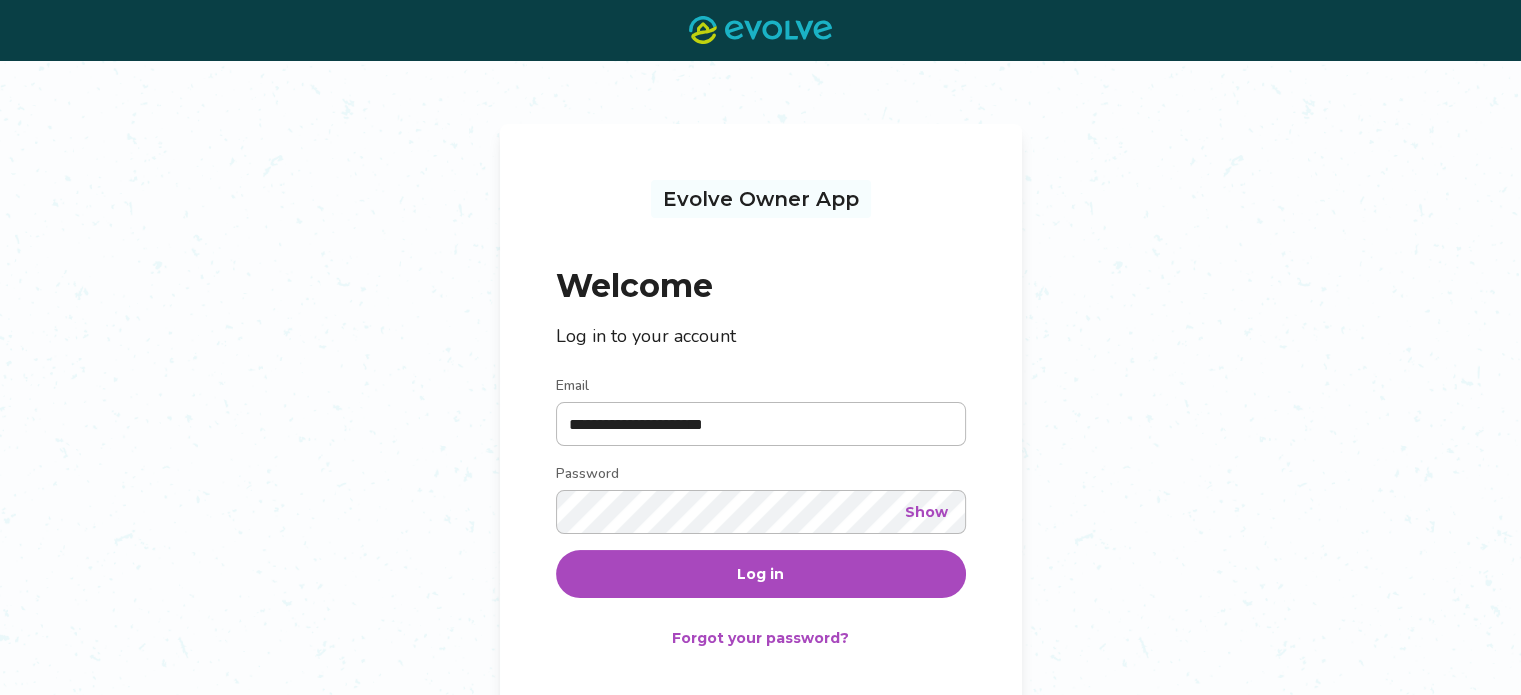 click on "Log in" at bounding box center (761, 574) 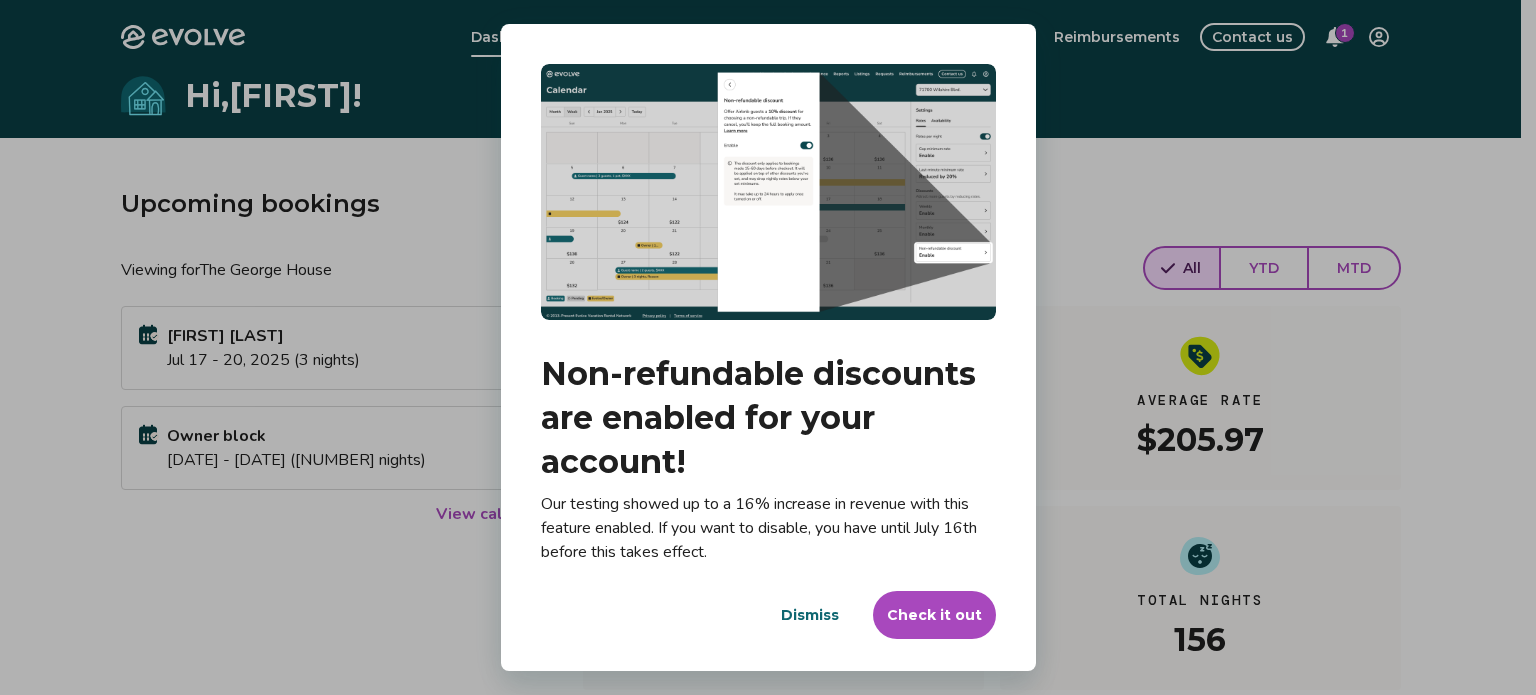 click on "Dismiss" at bounding box center [810, 615] 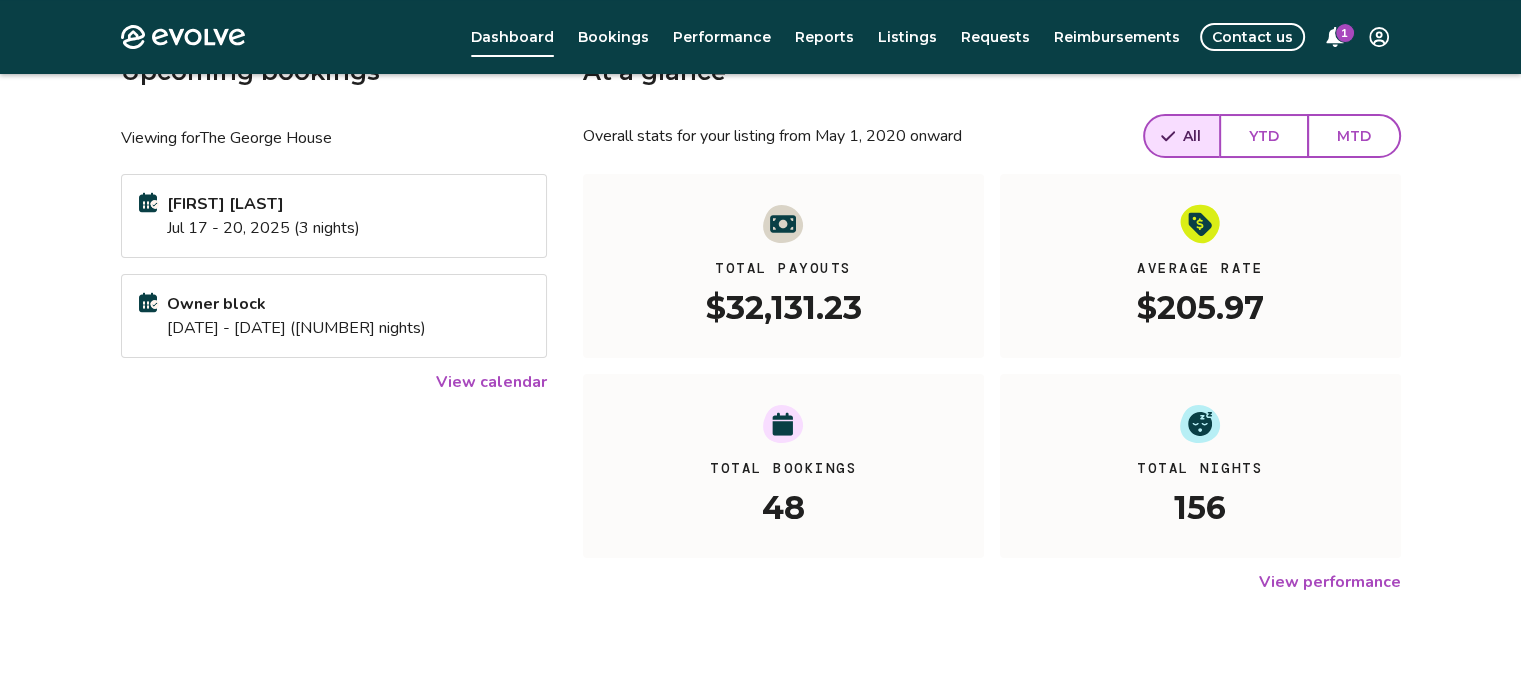 scroll, scrollTop: 0, scrollLeft: 0, axis: both 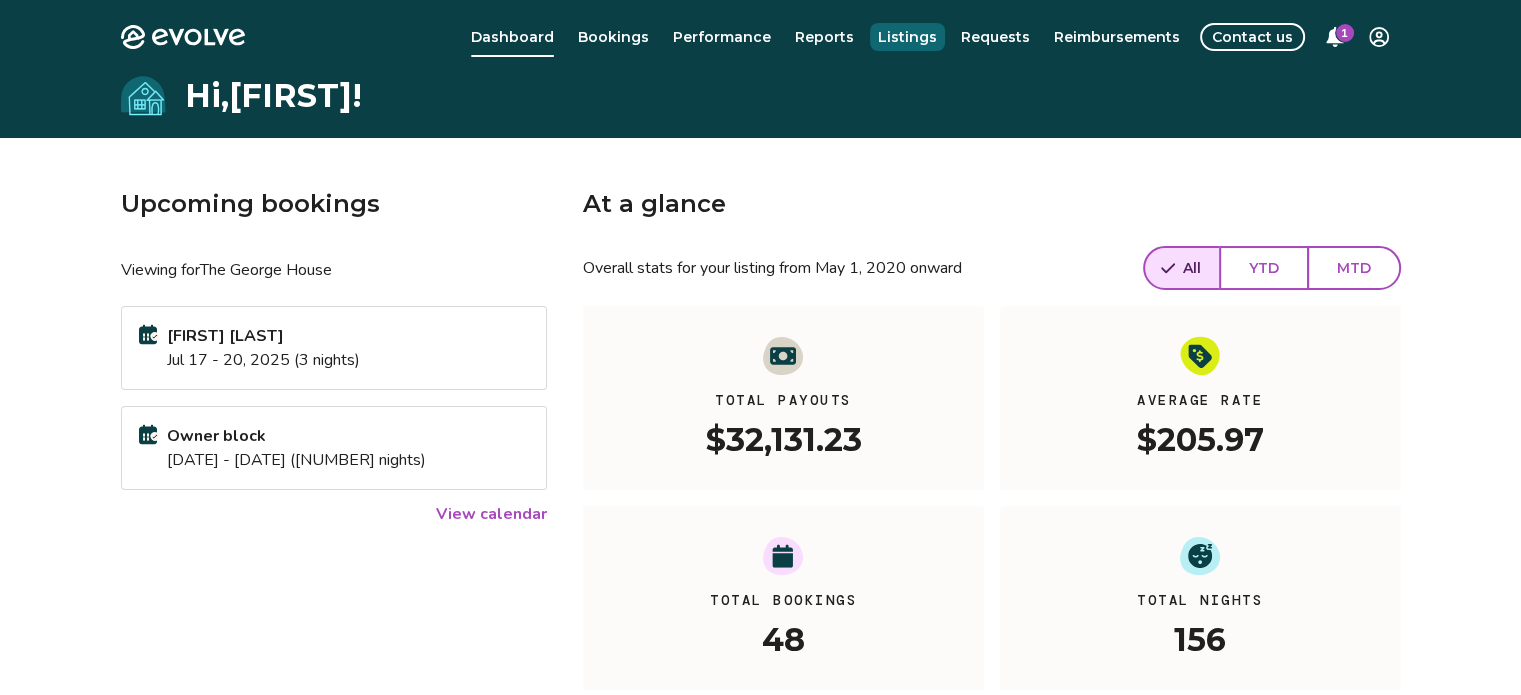 click on "Listings" at bounding box center (907, 37) 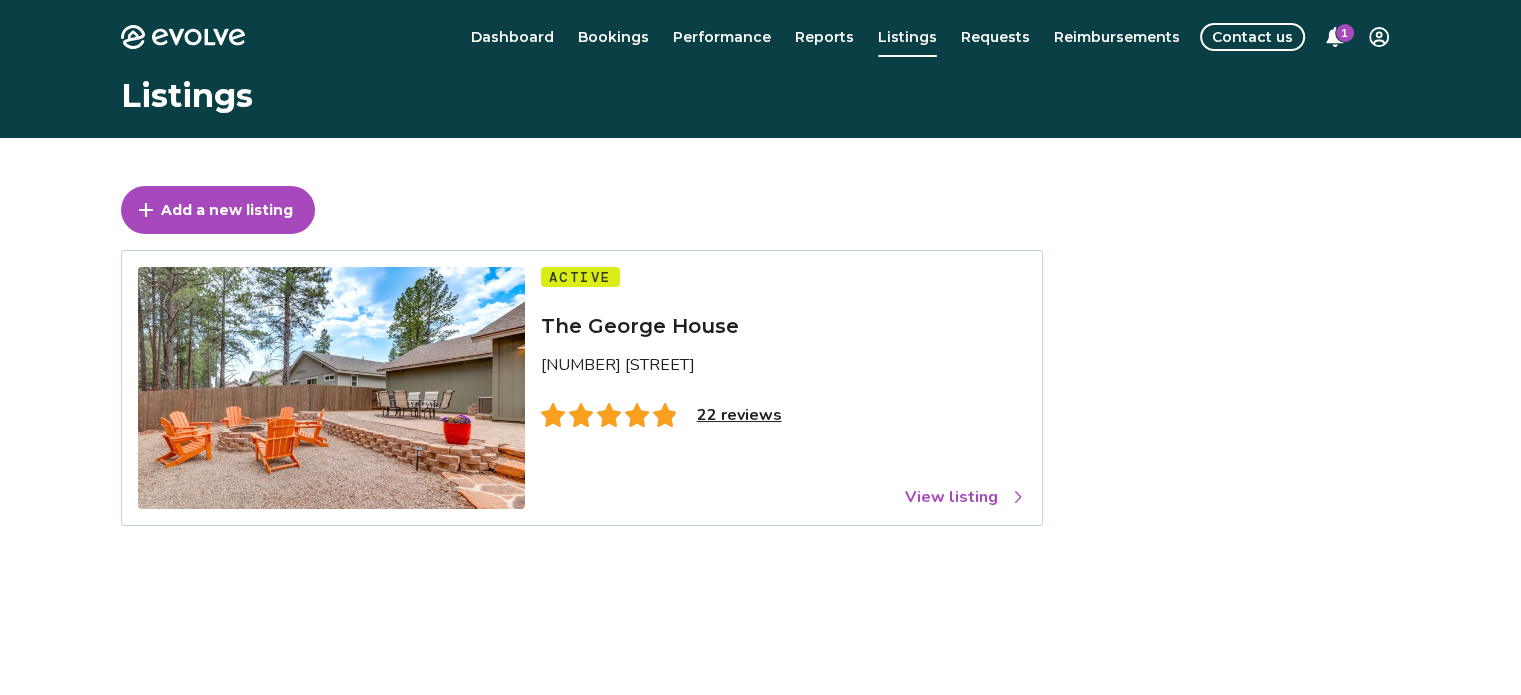 click on "22 reviews" at bounding box center (739, 415) 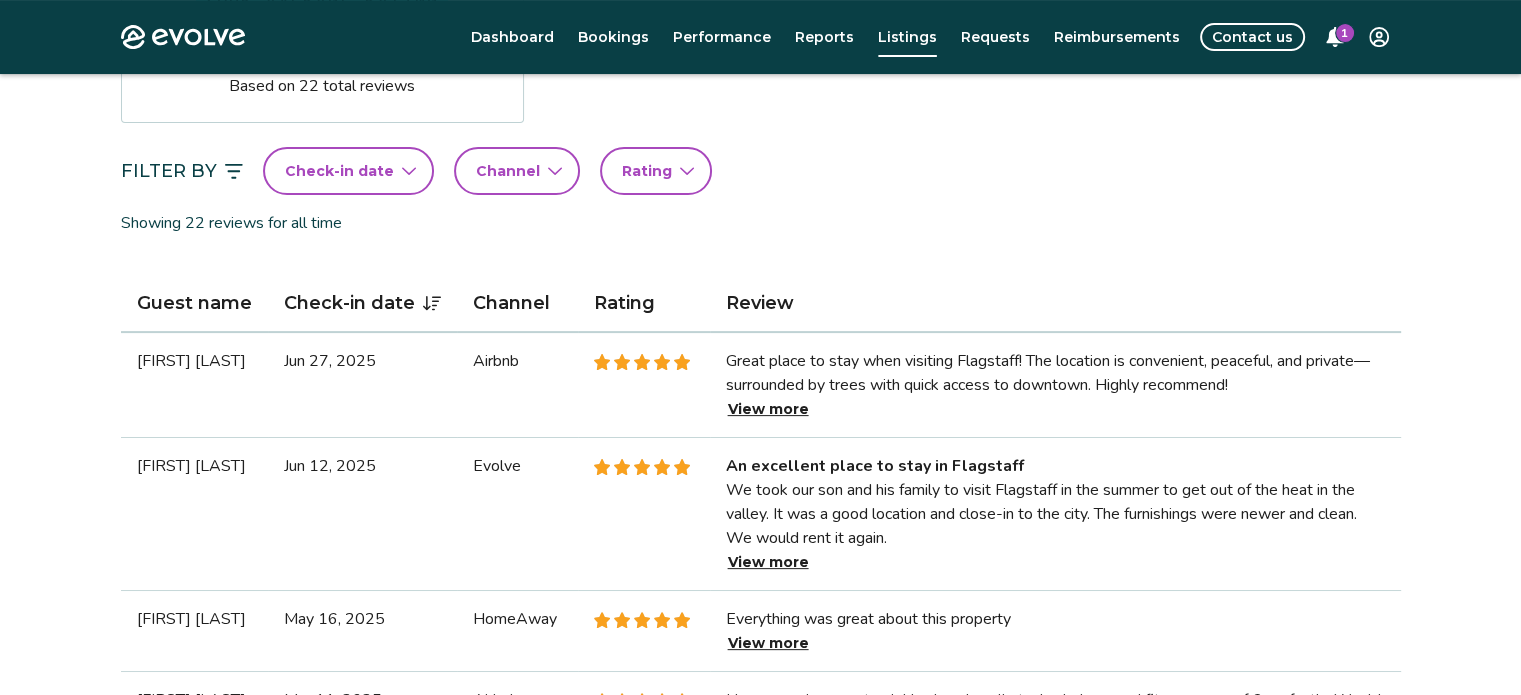 scroll, scrollTop: 444, scrollLeft: 0, axis: vertical 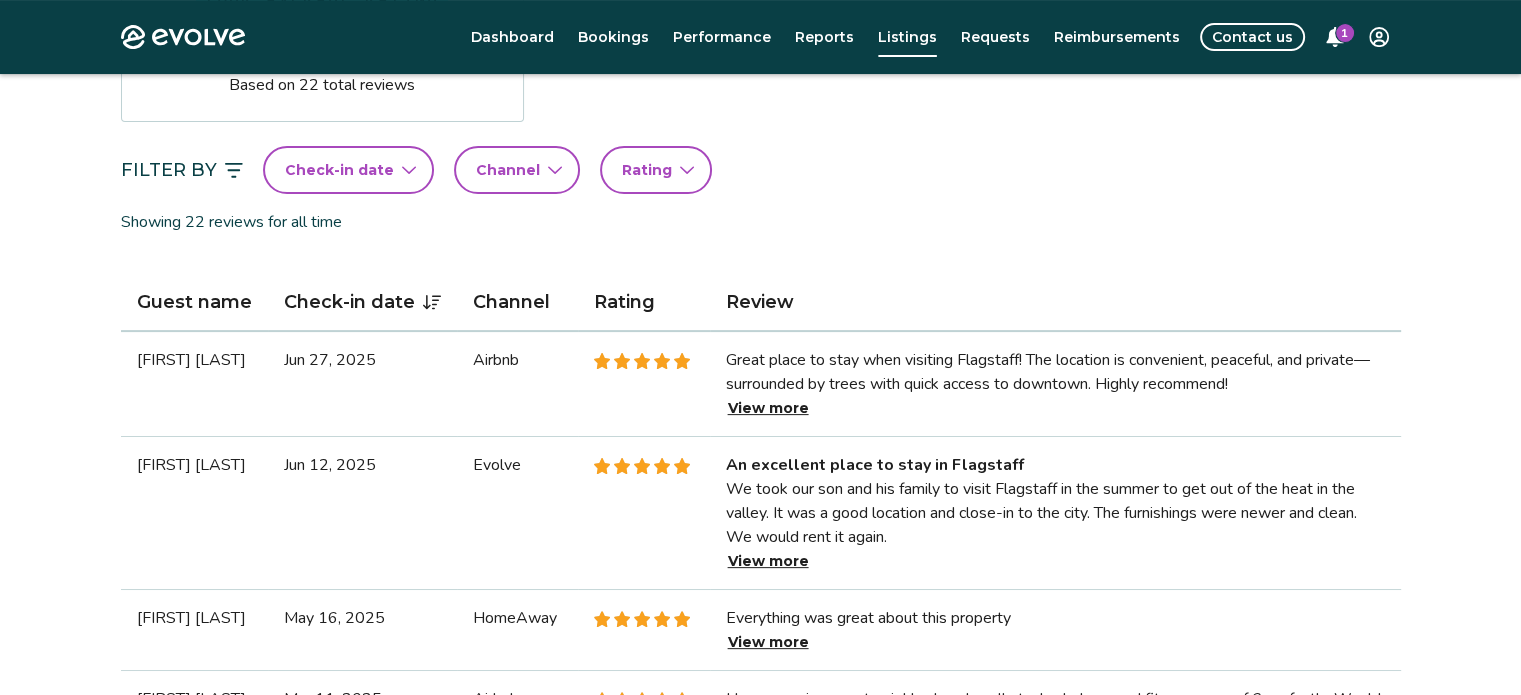 click on "View more" at bounding box center [768, 408] 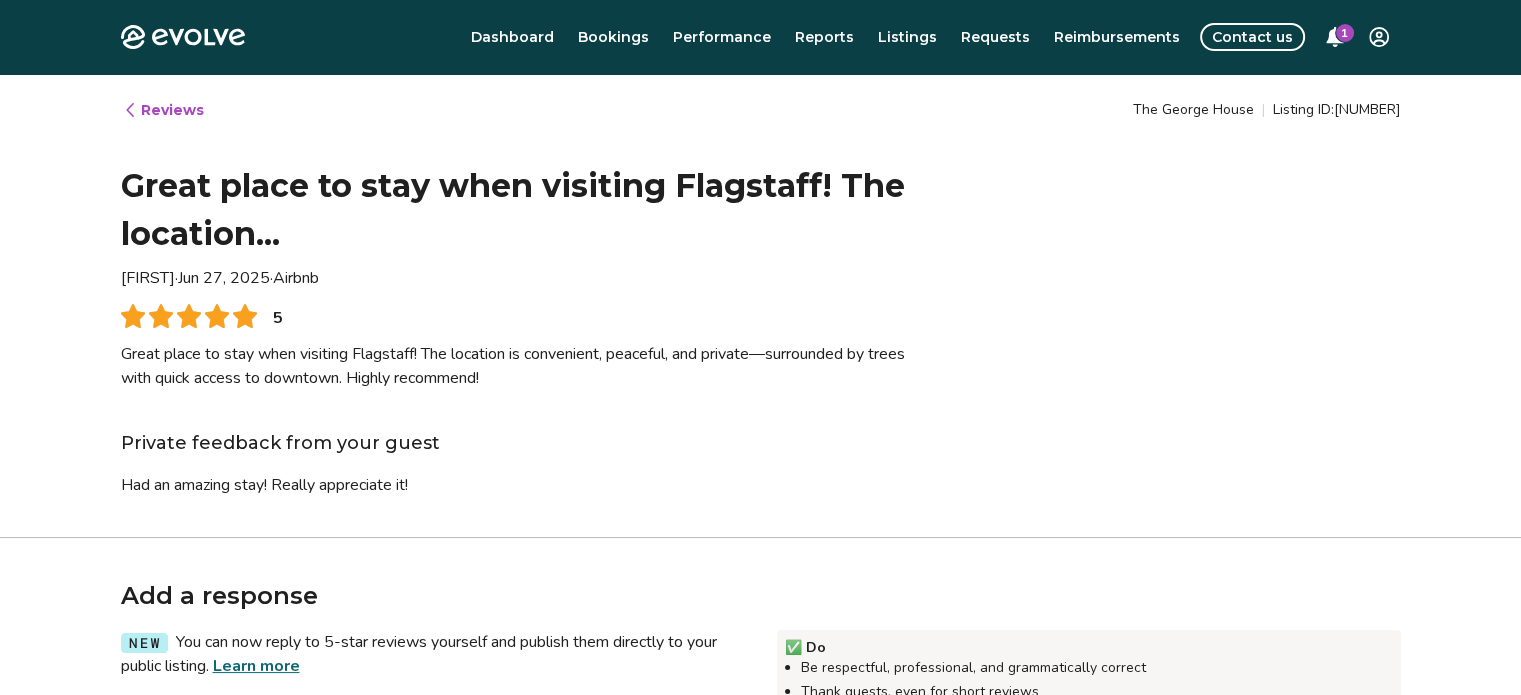 type on "*" 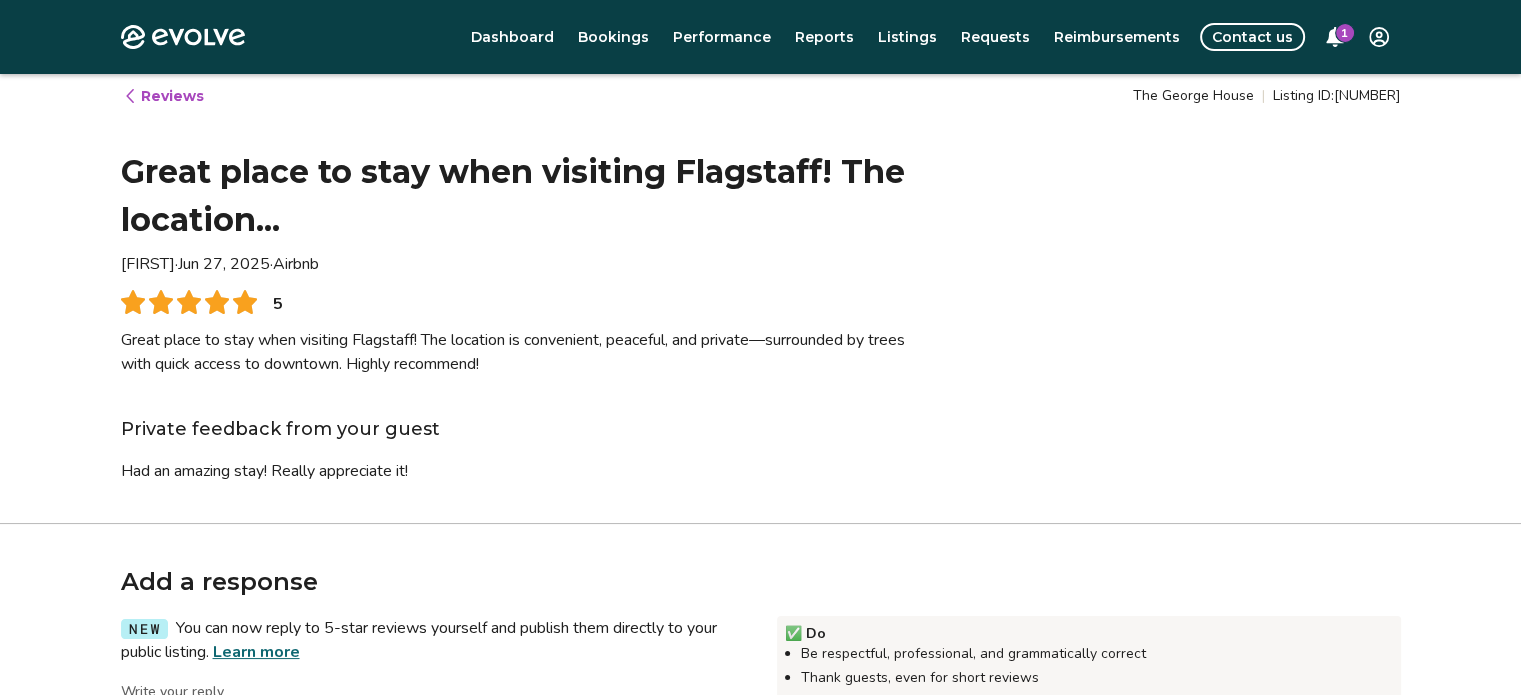 scroll, scrollTop: 0, scrollLeft: 0, axis: both 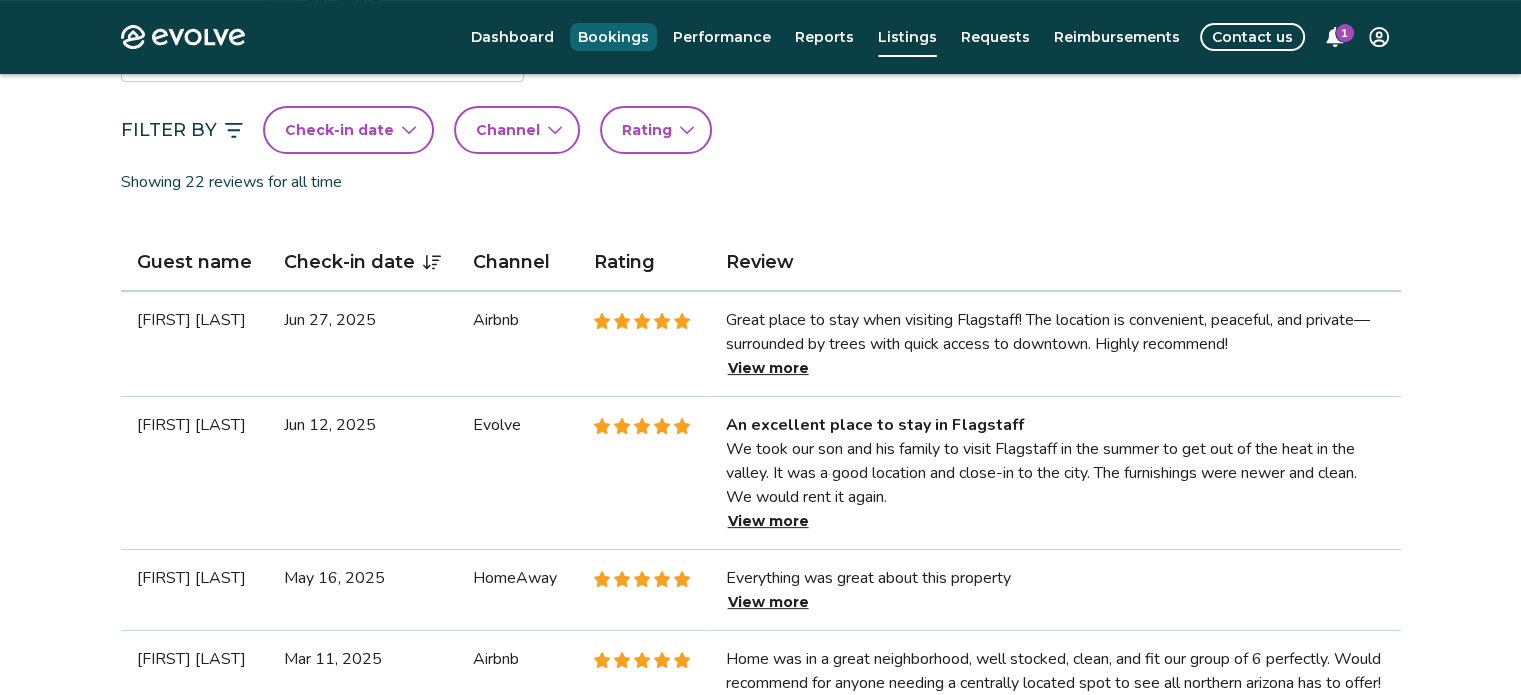 click on "Bookings" at bounding box center (613, 37) 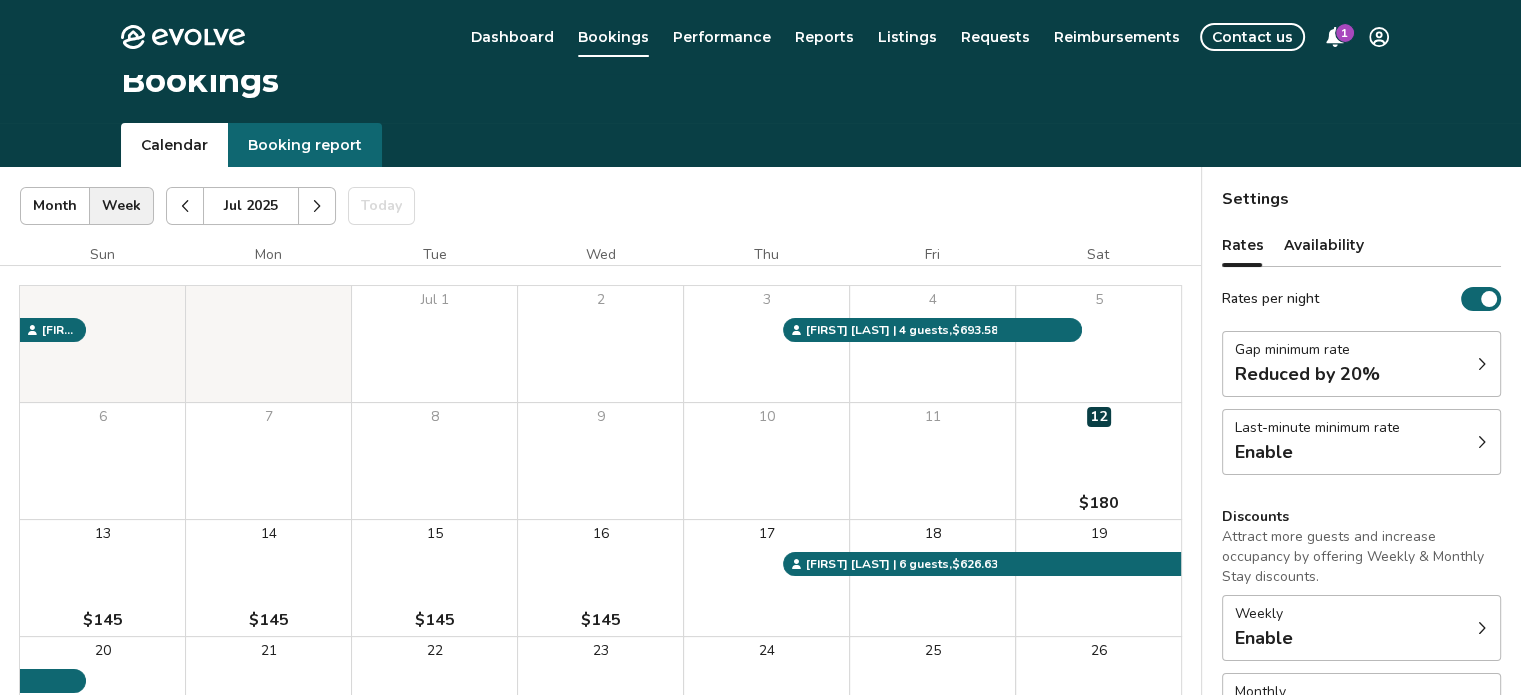 scroll, scrollTop: 0, scrollLeft: 0, axis: both 